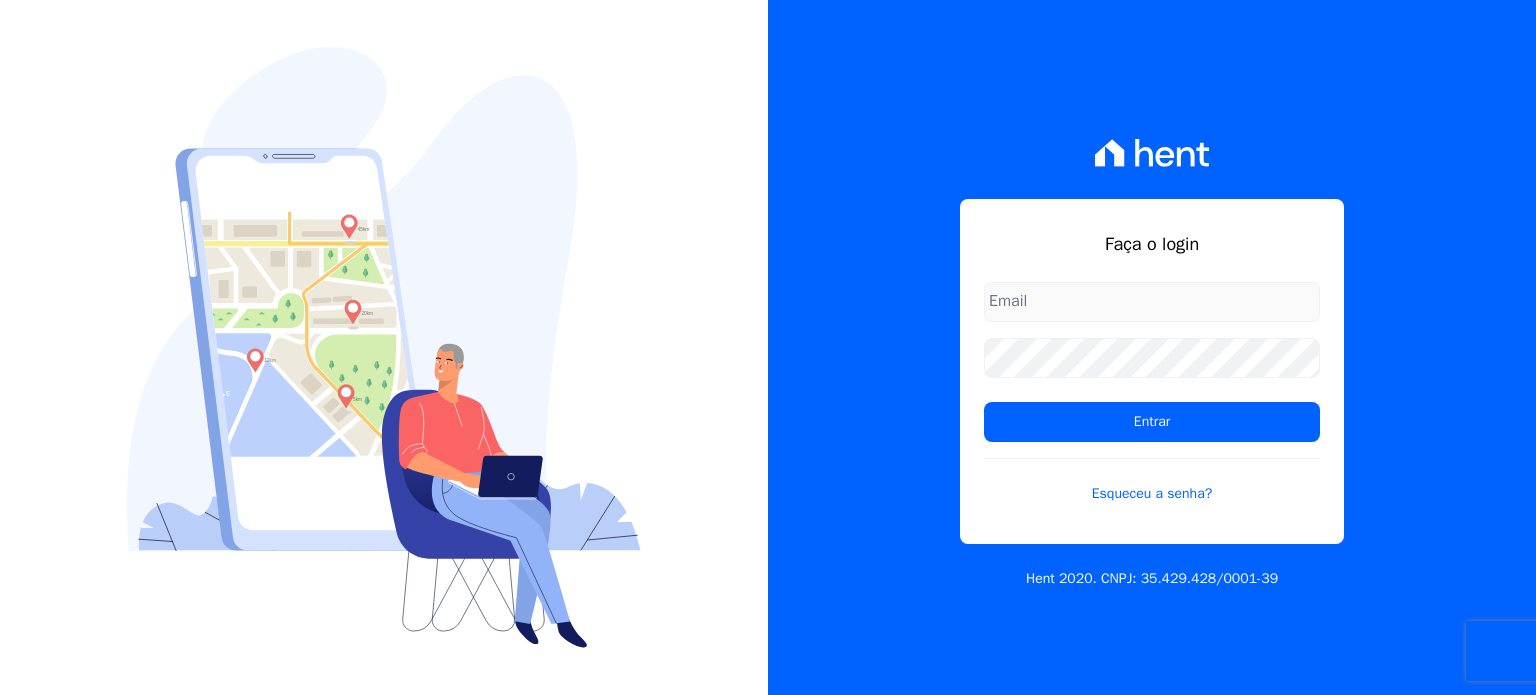 scroll, scrollTop: 0, scrollLeft: 0, axis: both 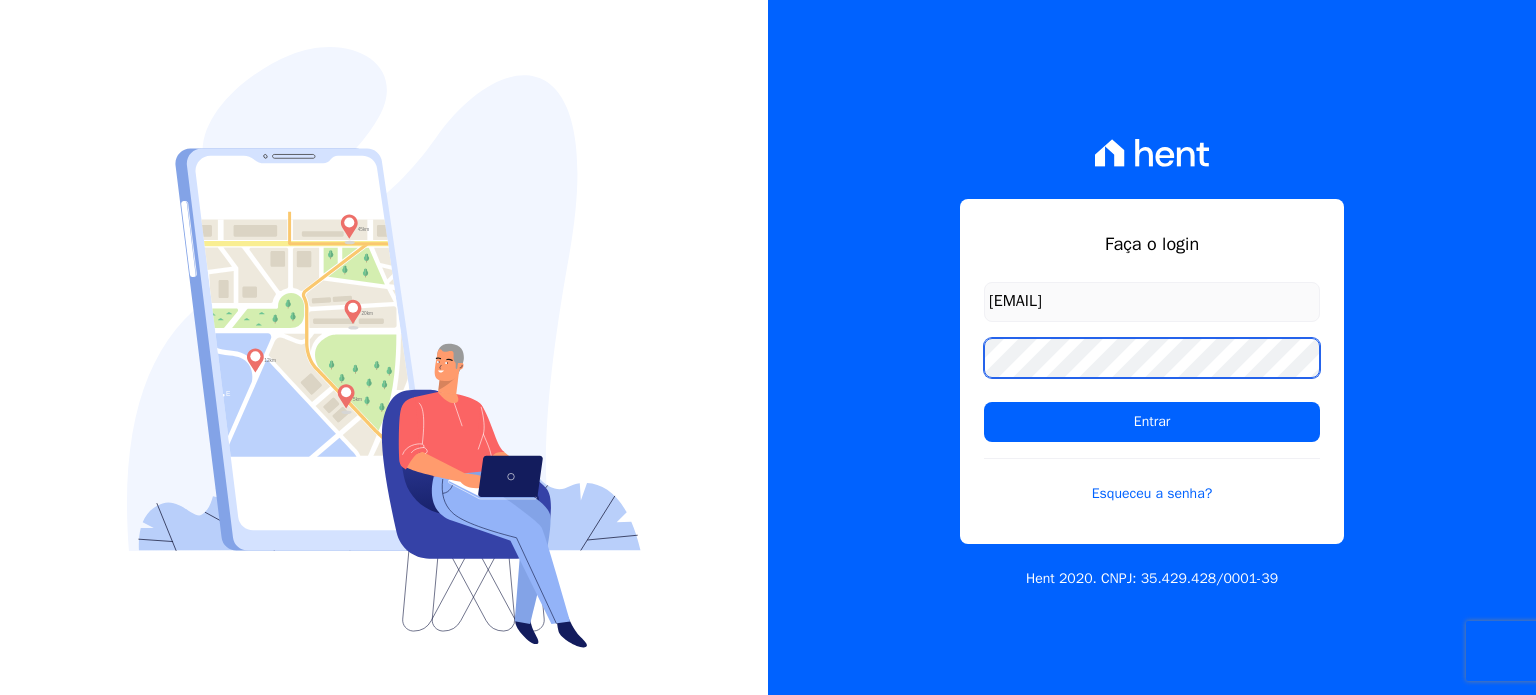 click on "Faça o login
[EMAIL]
Entrar
Esqueceu a senha?
Hent [YEAR]. CNPJ: [NUMBER]/[NUMBER]-[NUMBER]" at bounding box center (1152, 347) 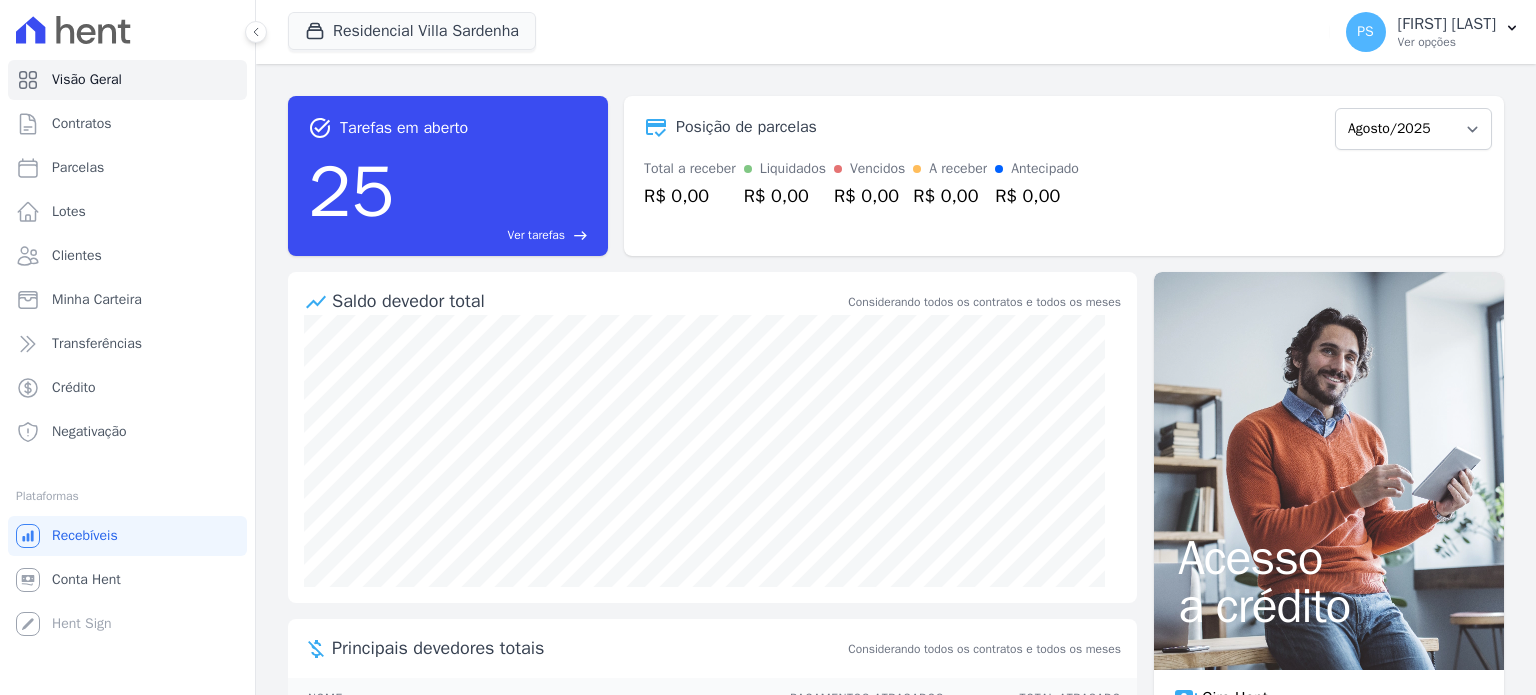 scroll, scrollTop: 0, scrollLeft: 0, axis: both 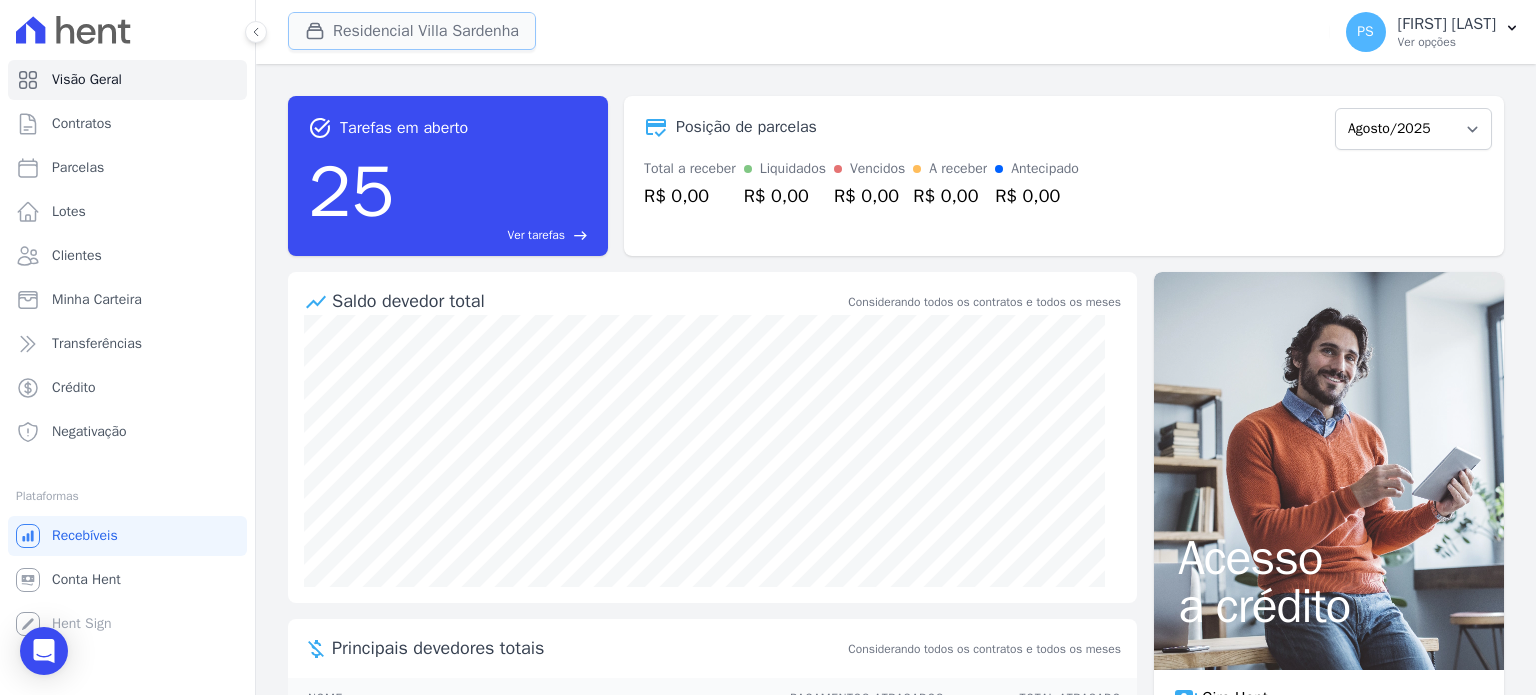 click on "Residencial Villa Sardenha" at bounding box center (412, 31) 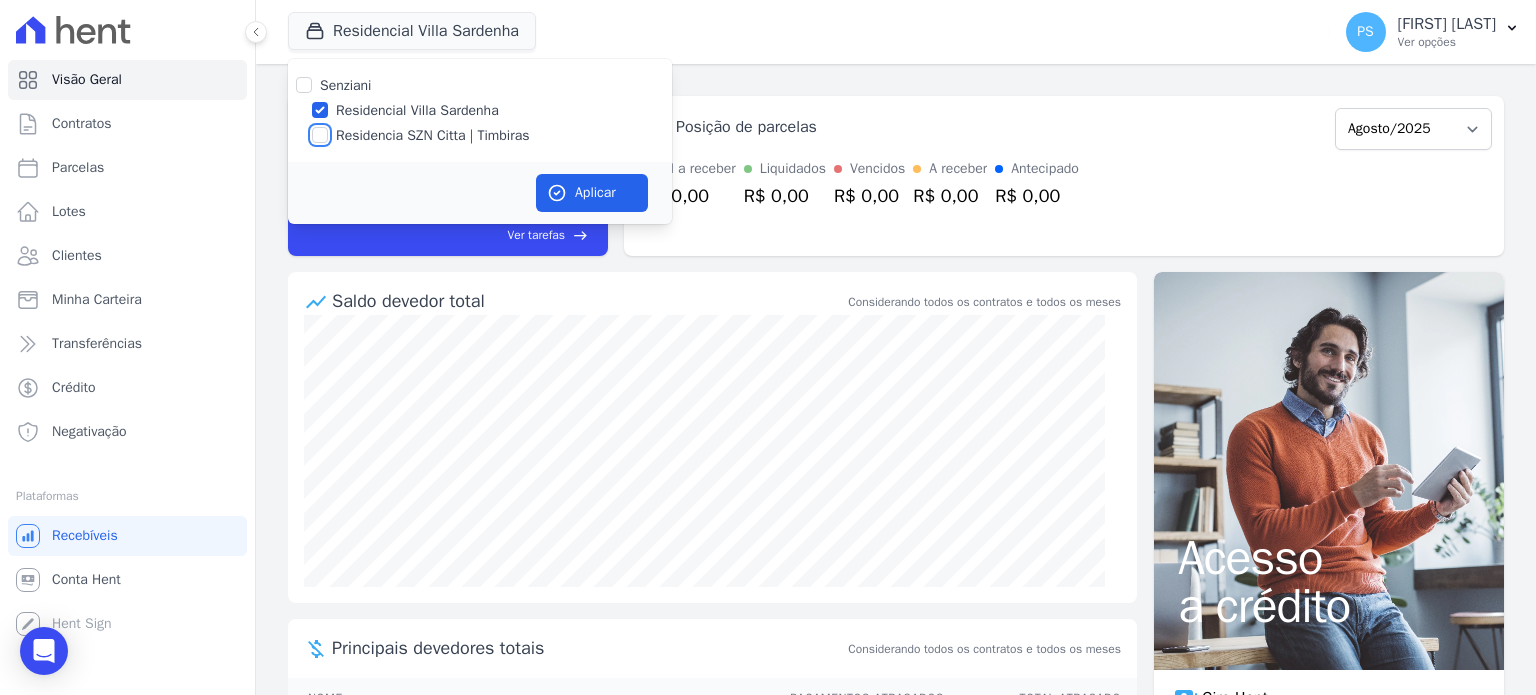 click on "Residencia SZN Citta | Timbiras" at bounding box center [320, 135] 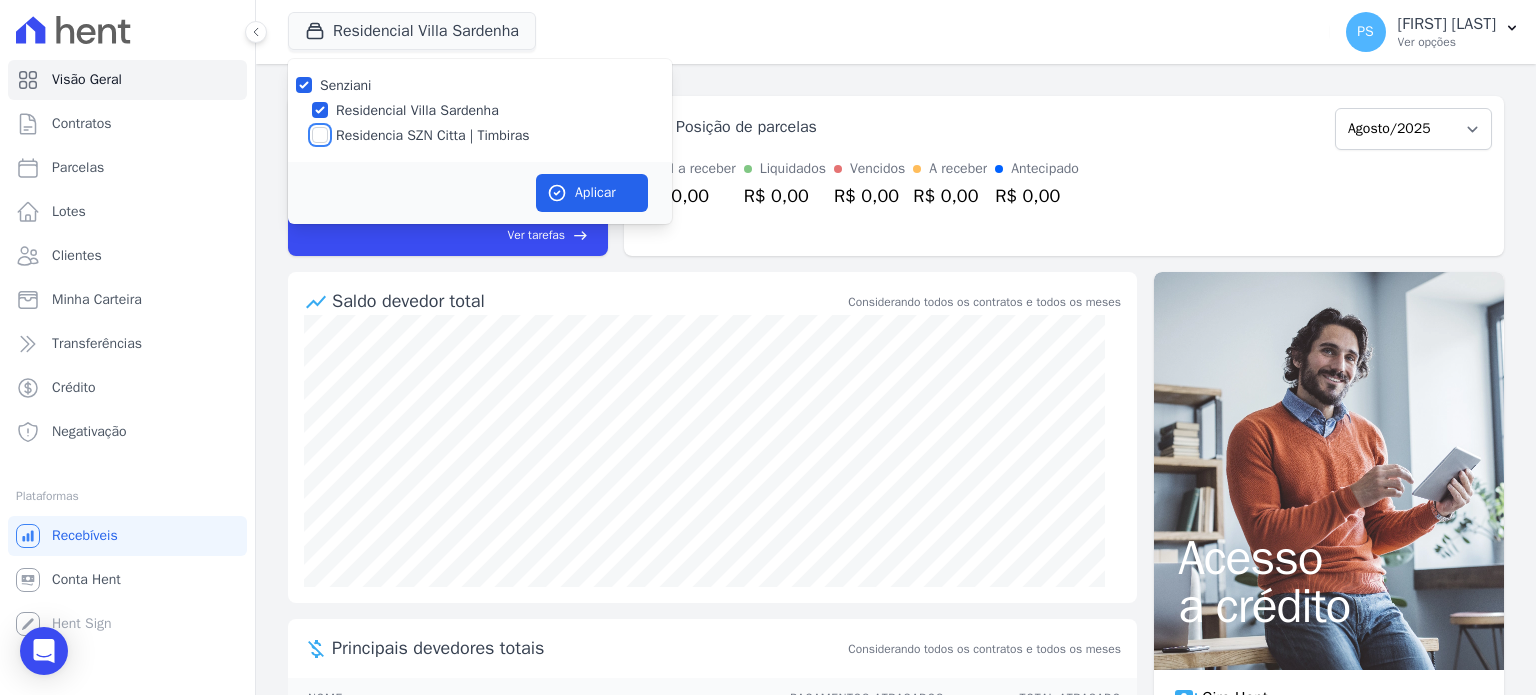 checkbox on "true" 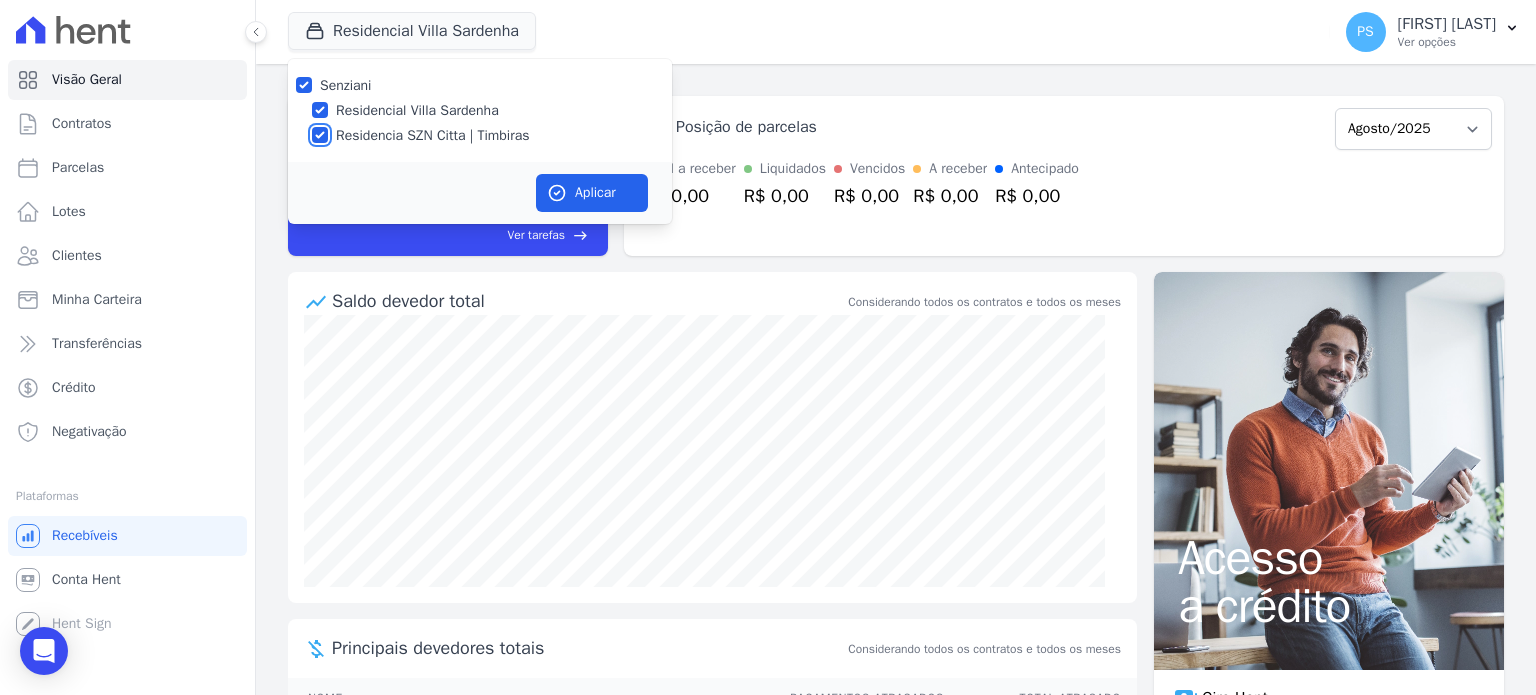 checkbox on "true" 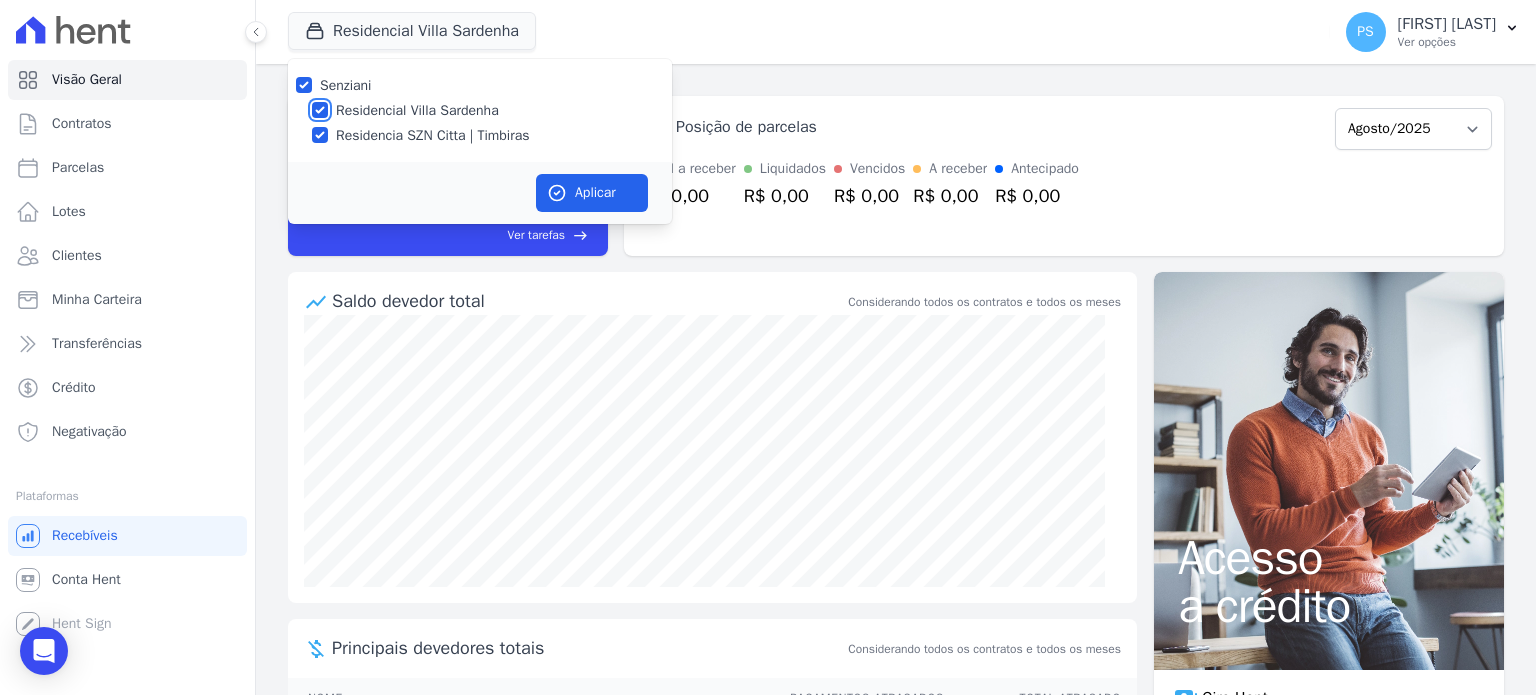 click on "Residencial Villa Sardenha" at bounding box center (320, 110) 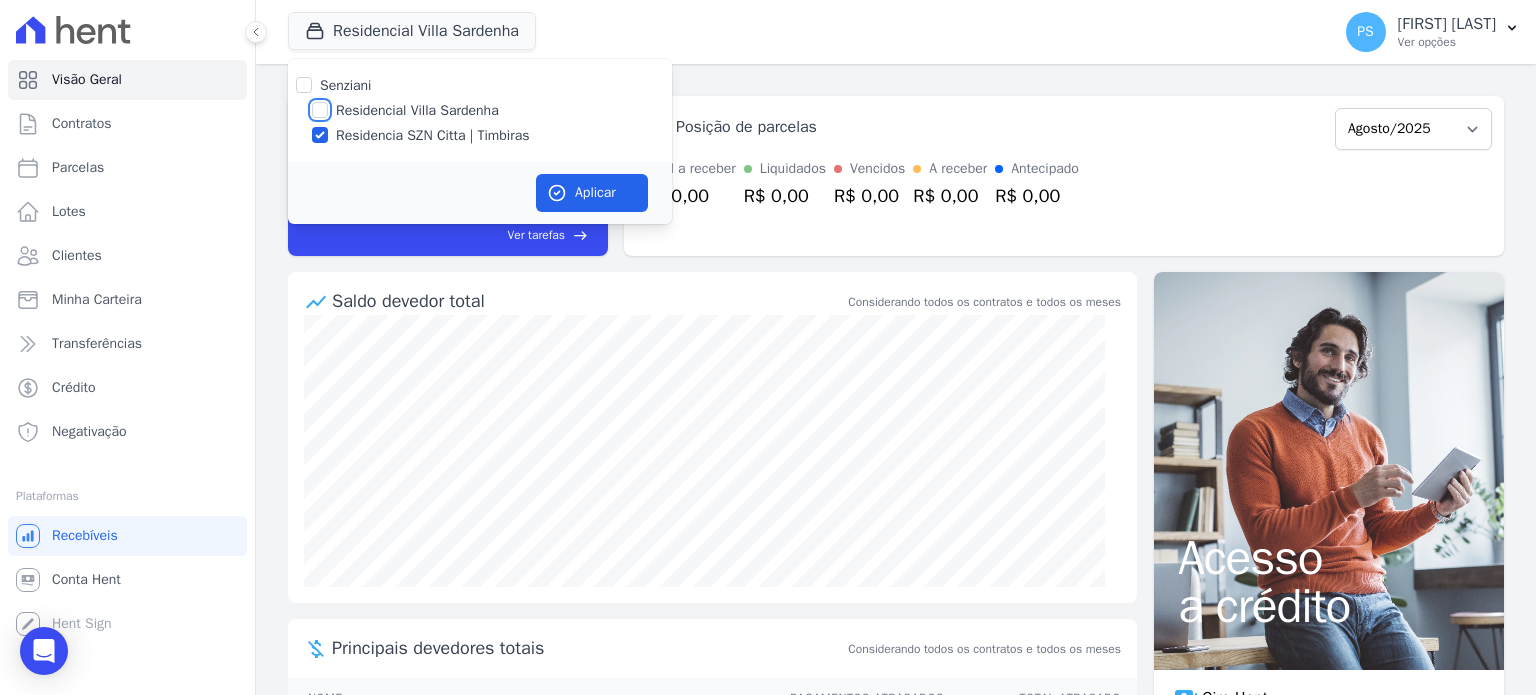 checkbox on "false" 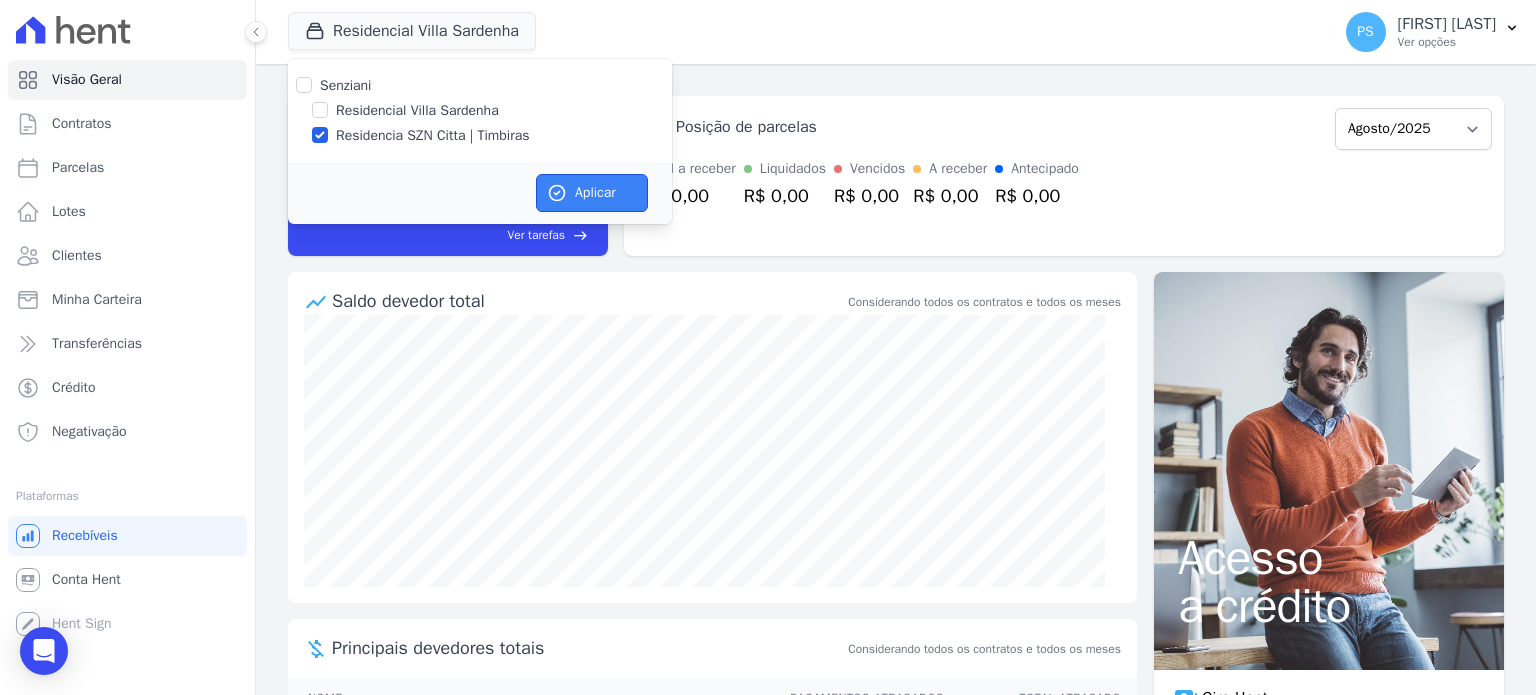 click on "Aplicar" at bounding box center [592, 193] 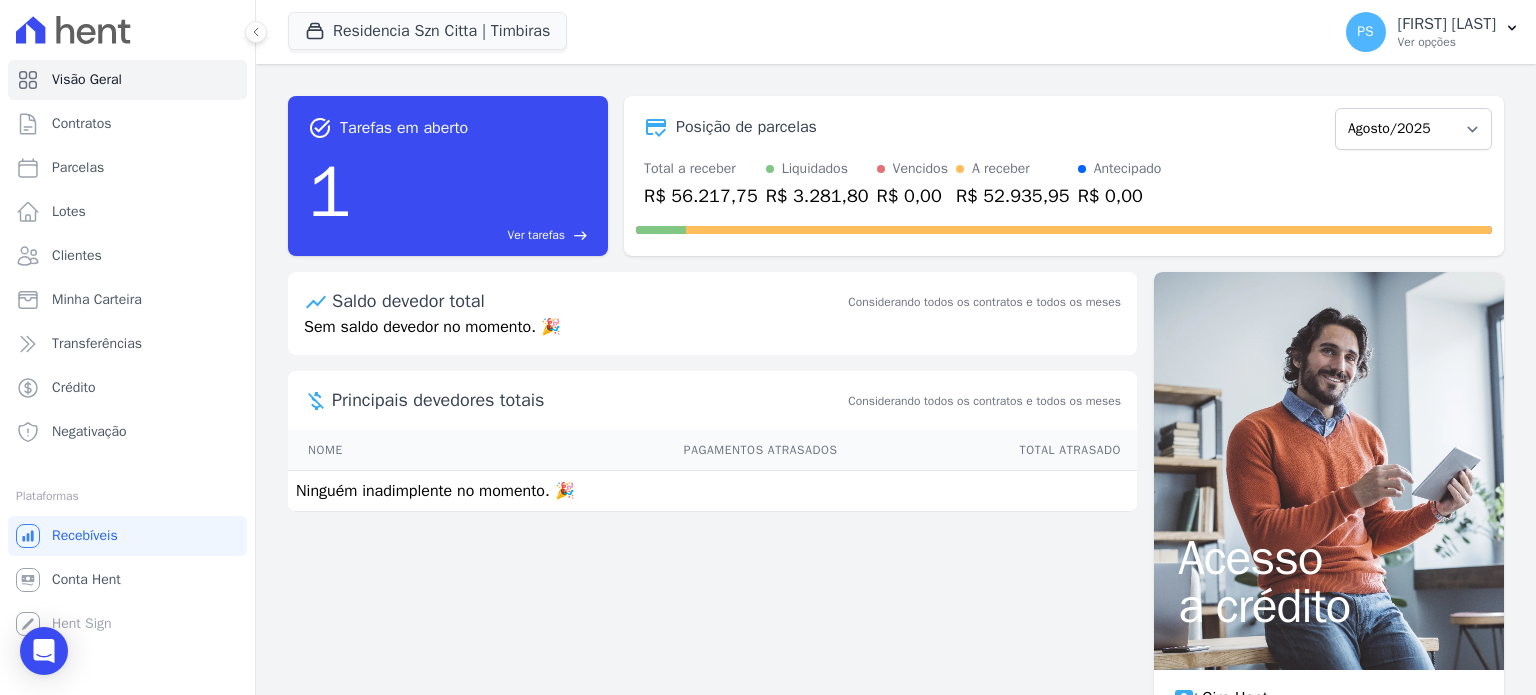 click on "Ver tarefas" at bounding box center [536, 235] 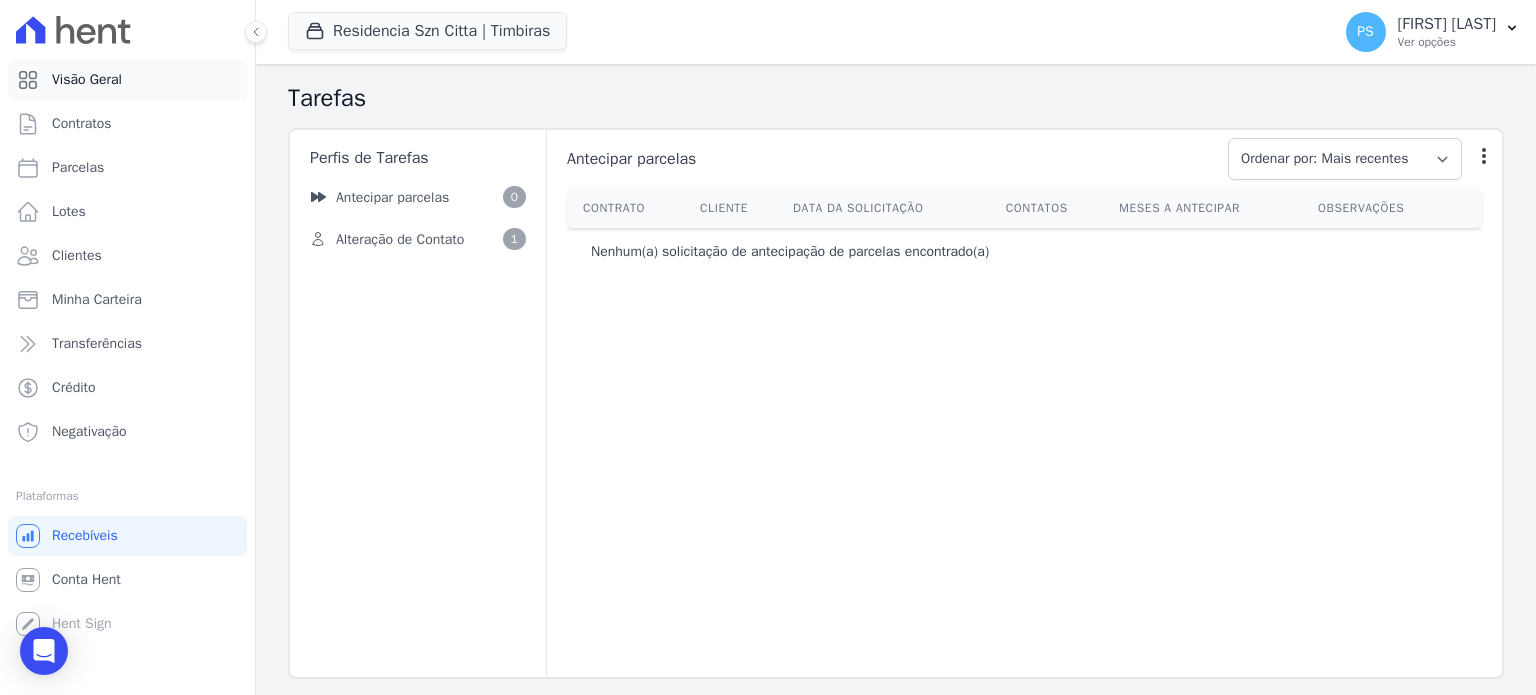 click on "Visão Geral" at bounding box center [87, 80] 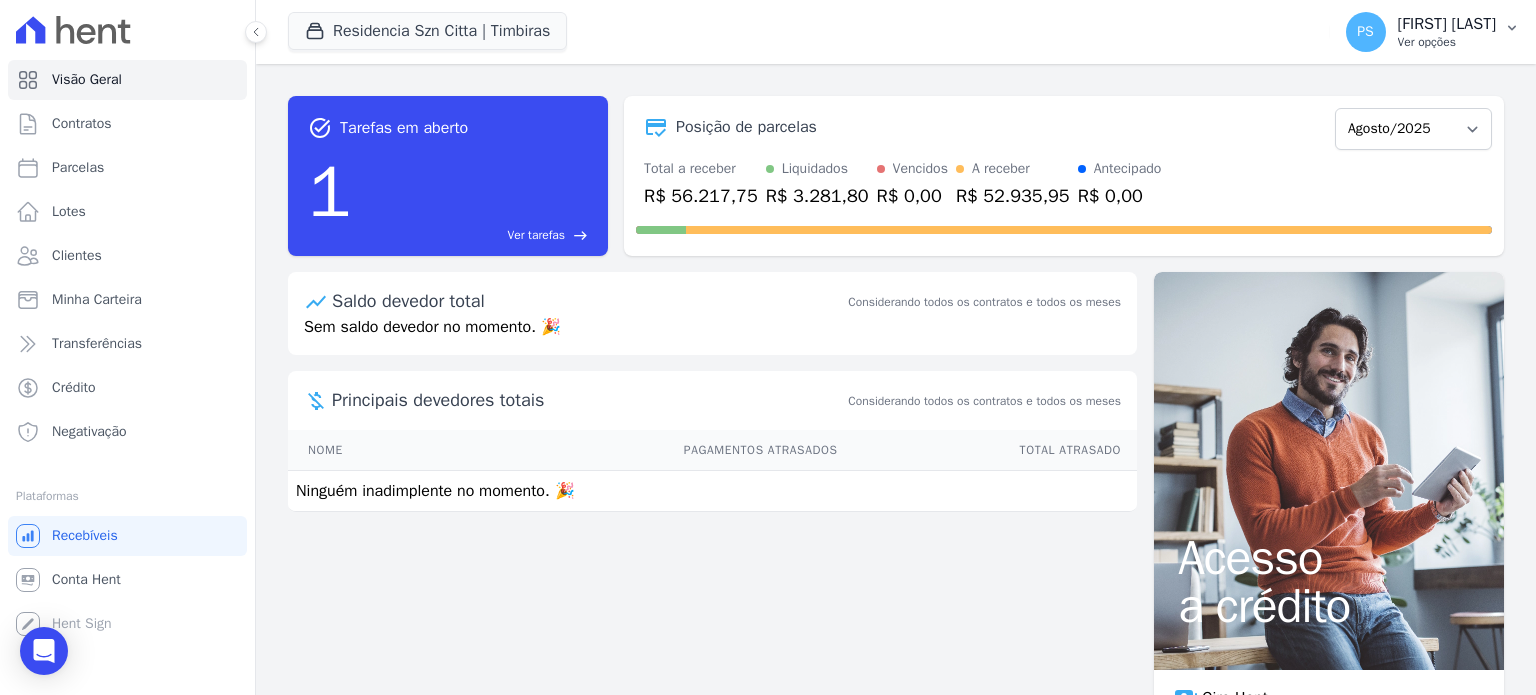 click on "[INITIALS]
[FIRST] [LAST]
[TEXT]" at bounding box center [1433, 32] 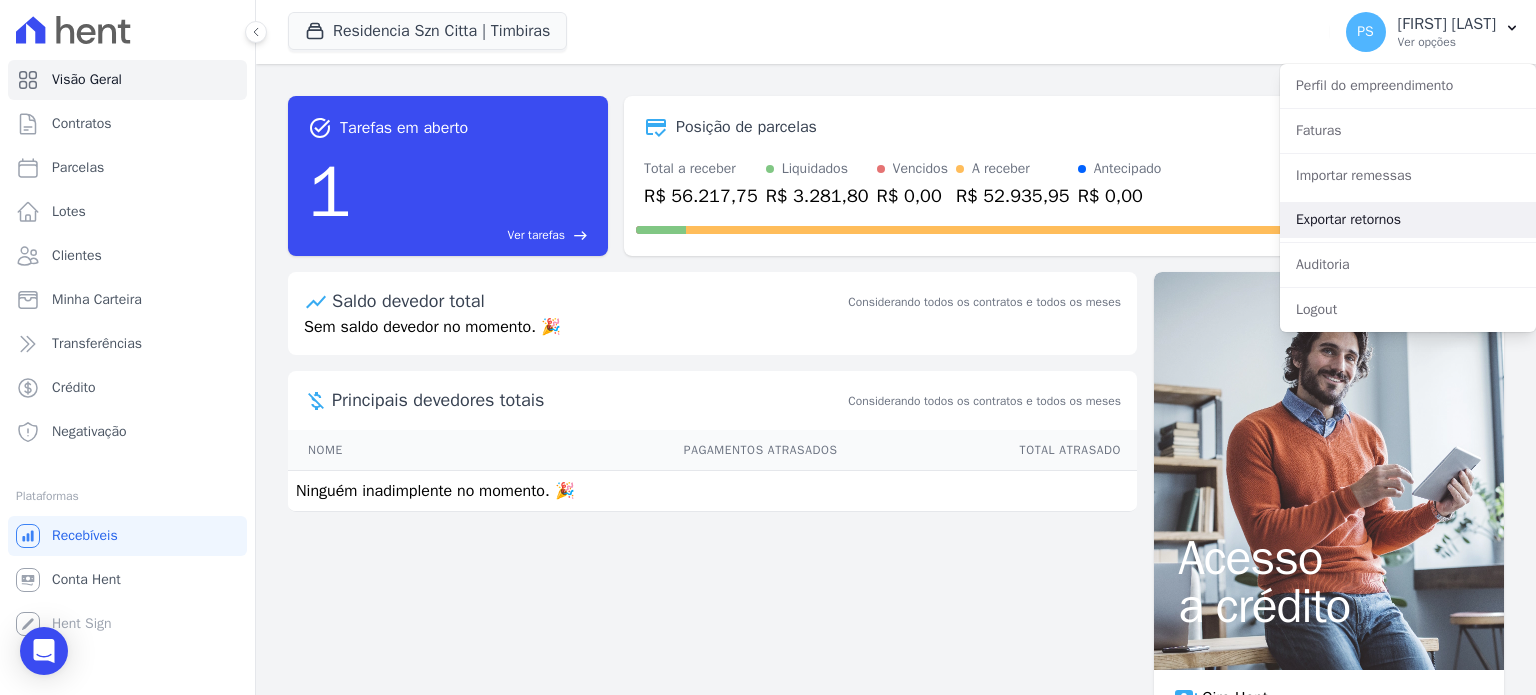click on "Exportar retornos" at bounding box center [1408, 220] 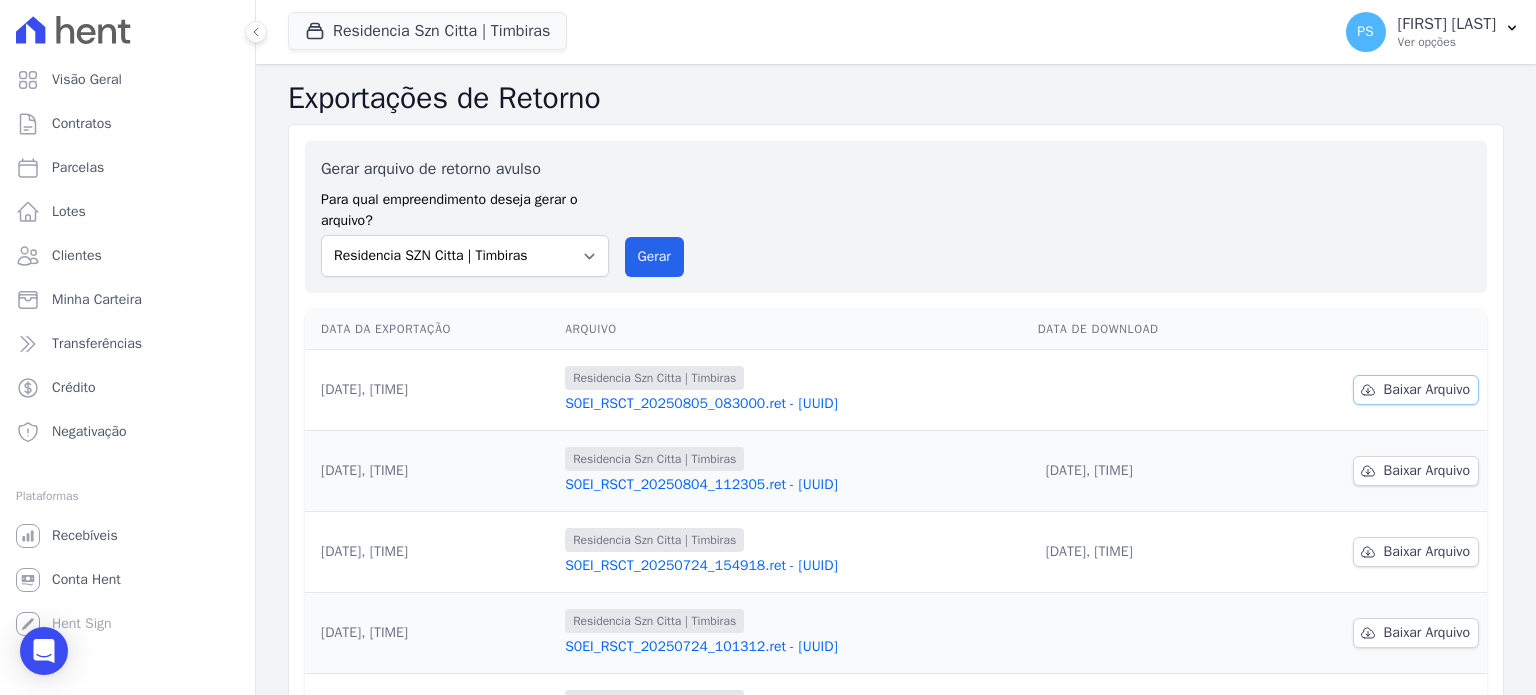 click on "Baixar Arquivo" at bounding box center (1427, 390) 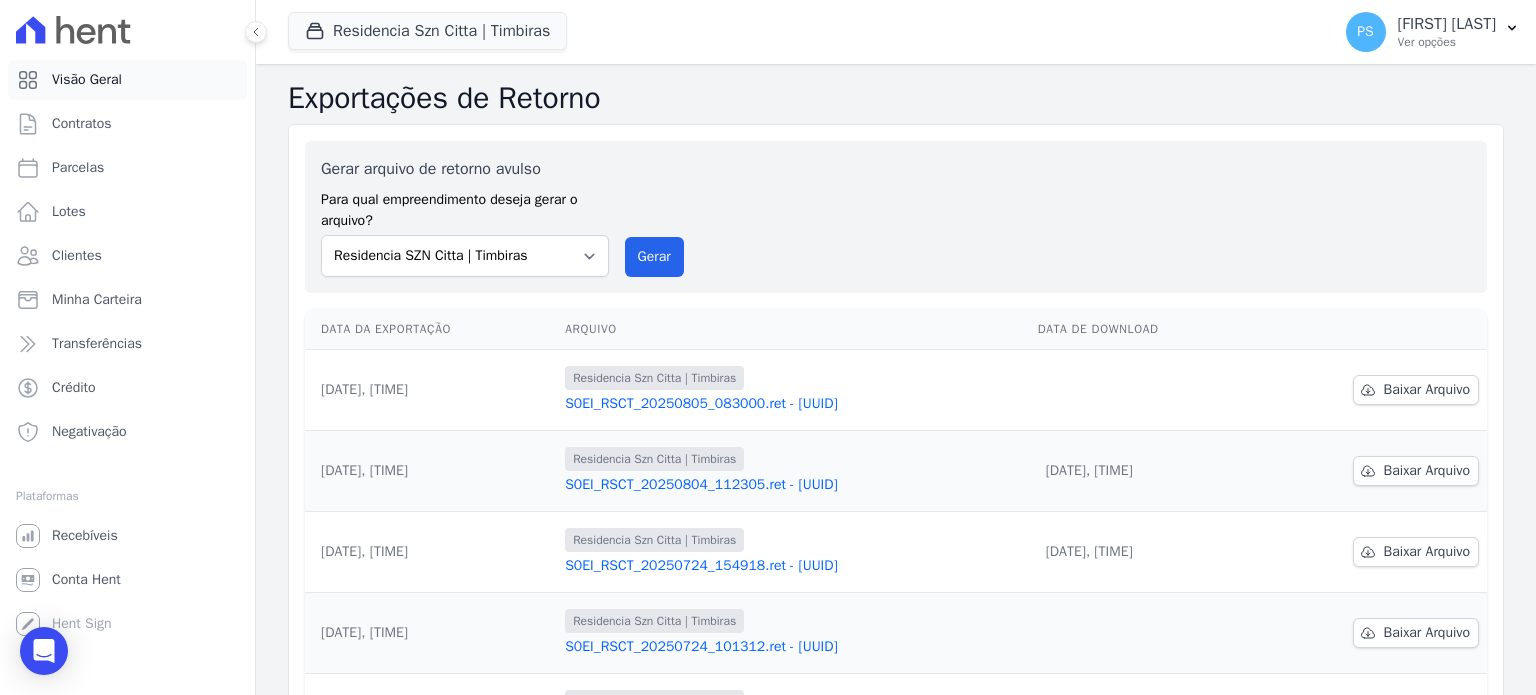 click on "Visão Geral" at bounding box center [87, 80] 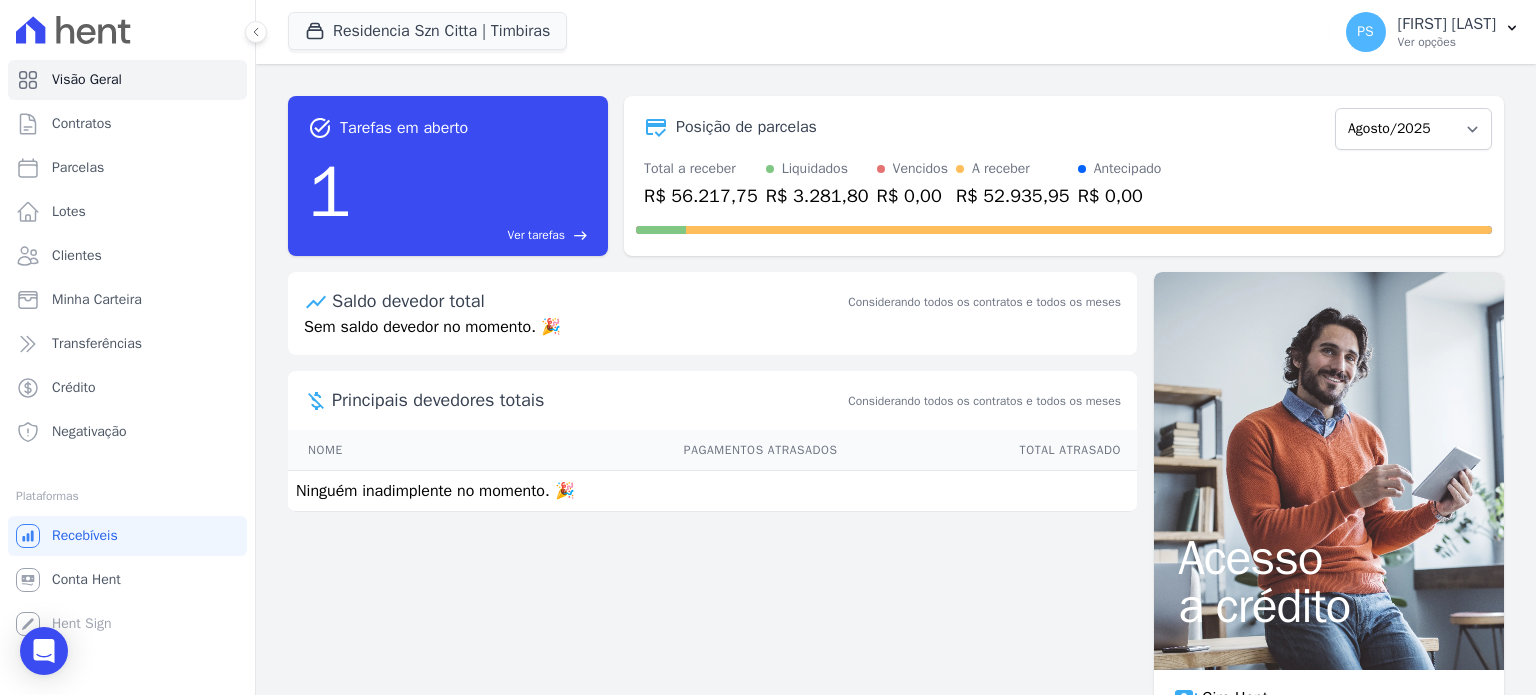 click on "Liquidados" at bounding box center [815, 168] 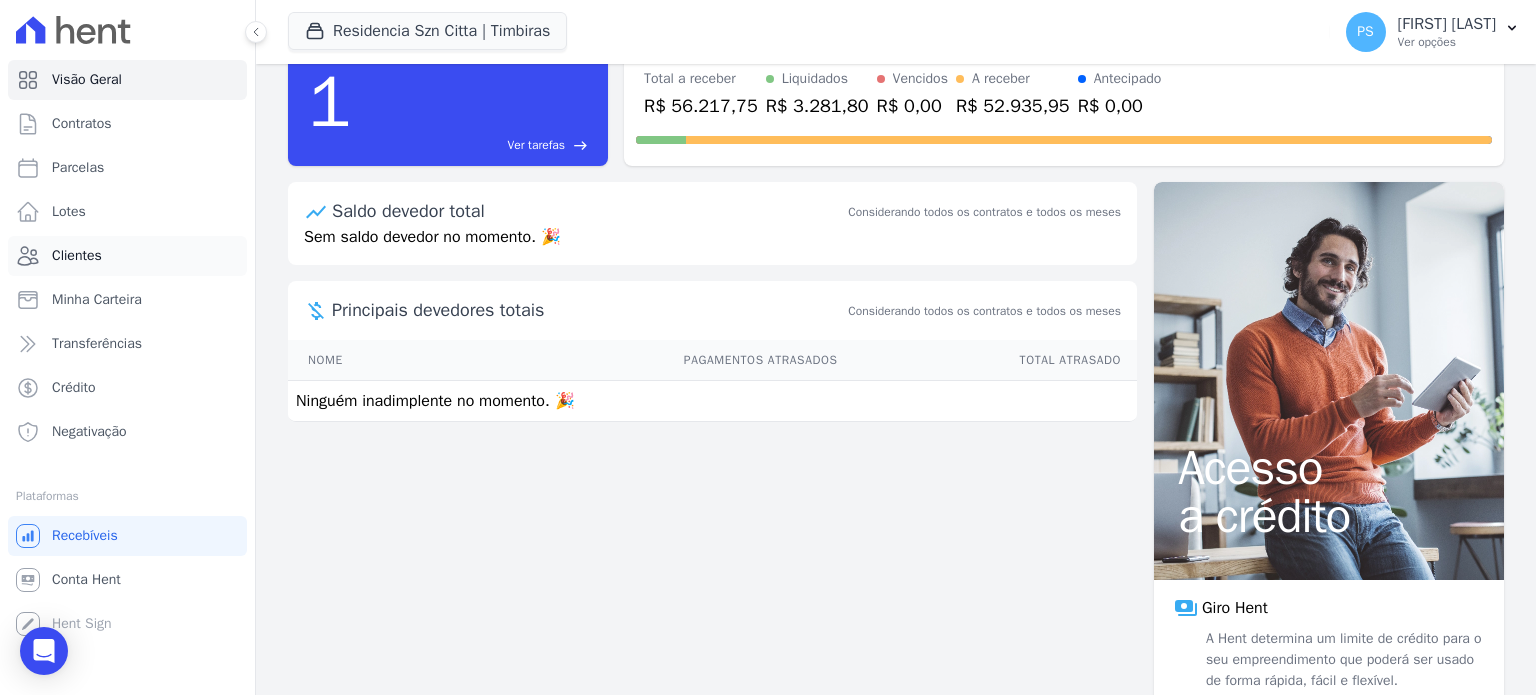 scroll, scrollTop: 36, scrollLeft: 0, axis: vertical 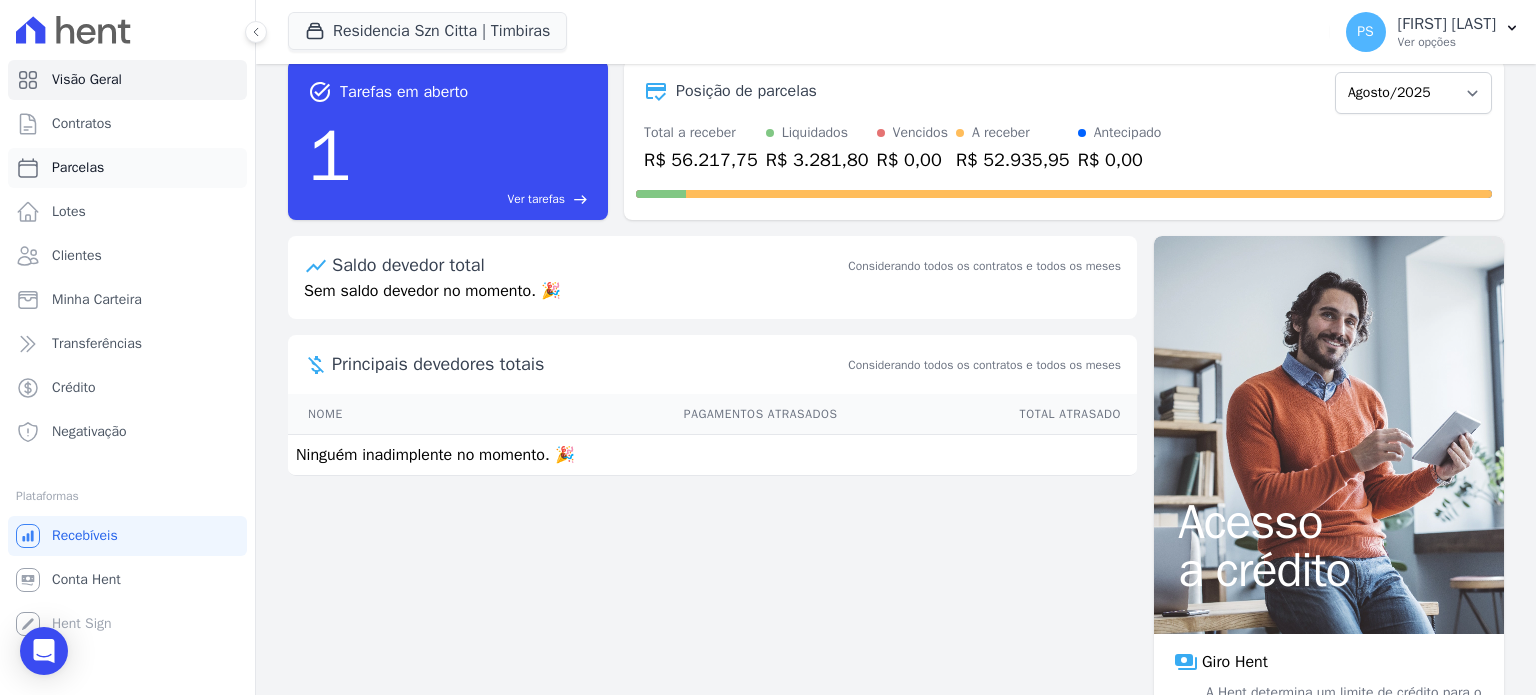 click on "Parcelas" at bounding box center [78, 168] 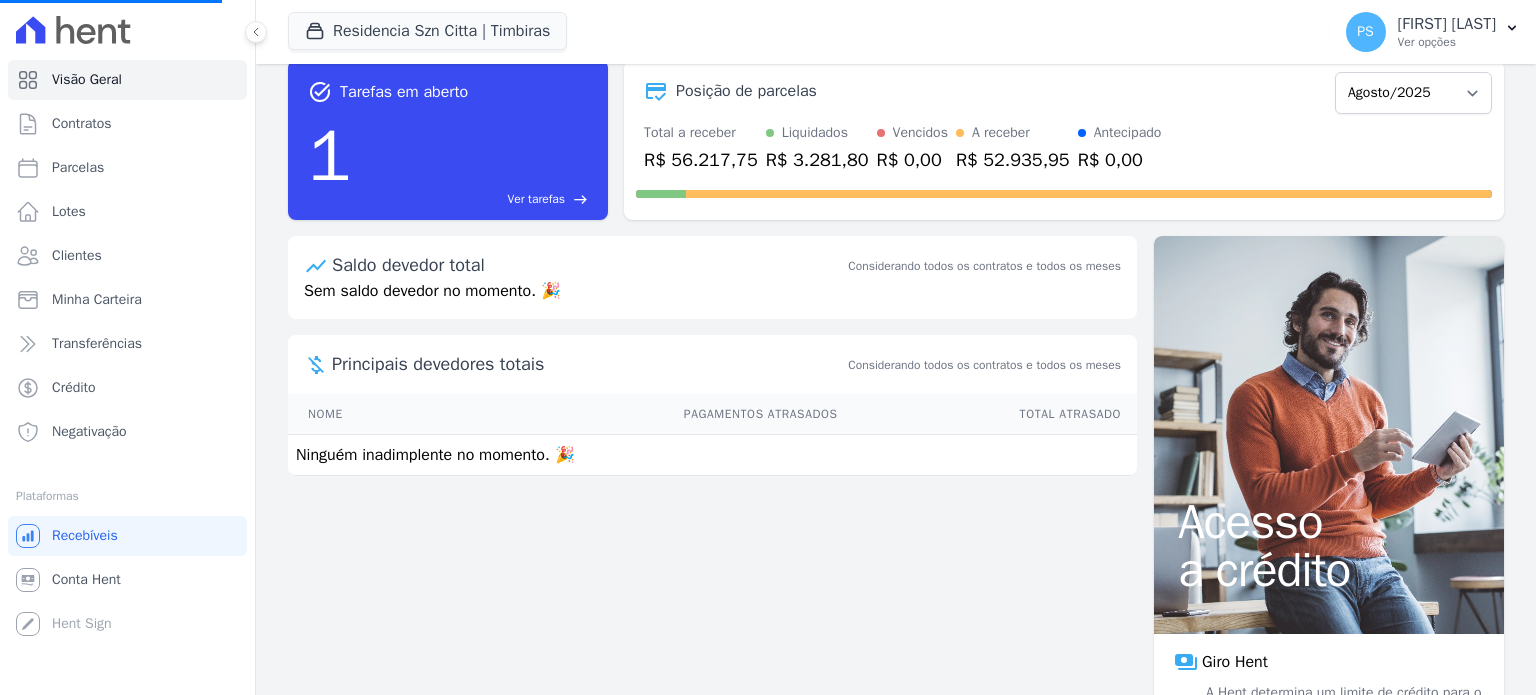 select 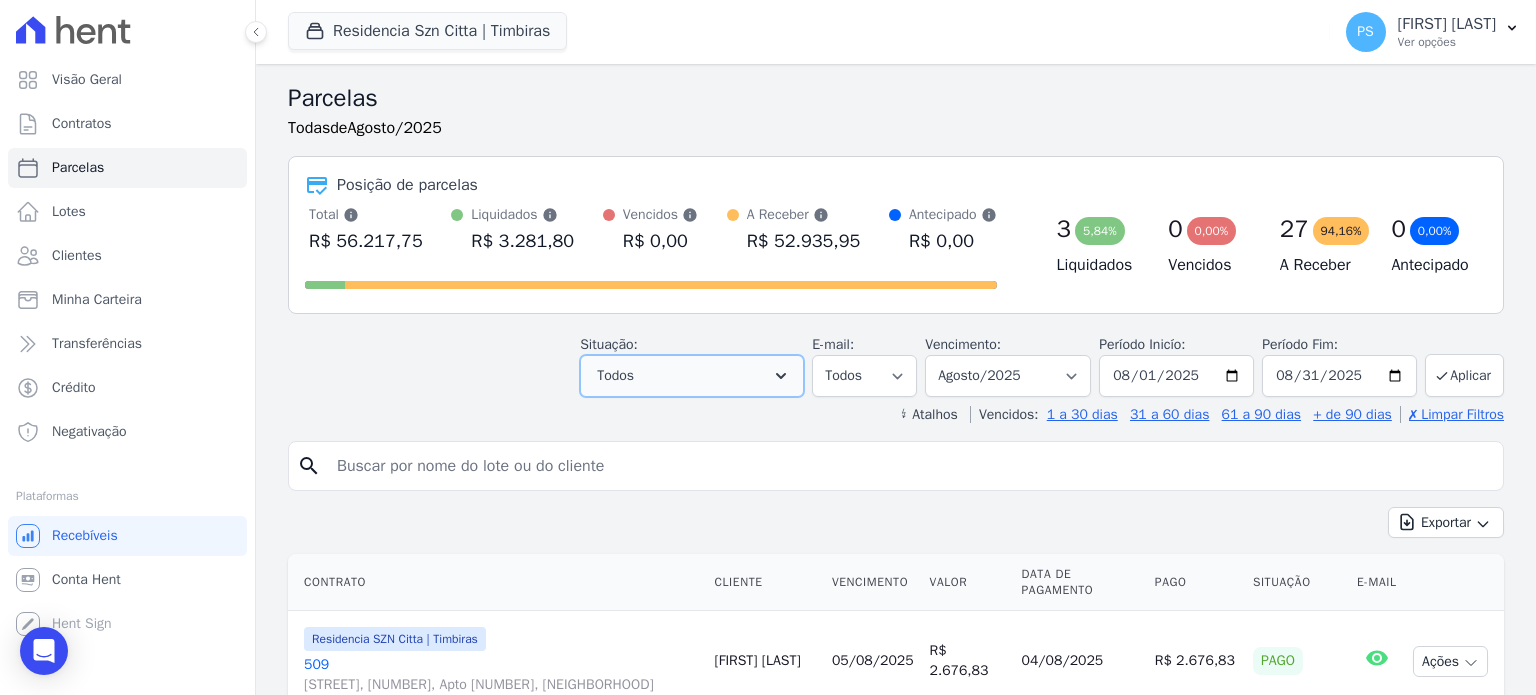 click on "Todos" at bounding box center [692, 376] 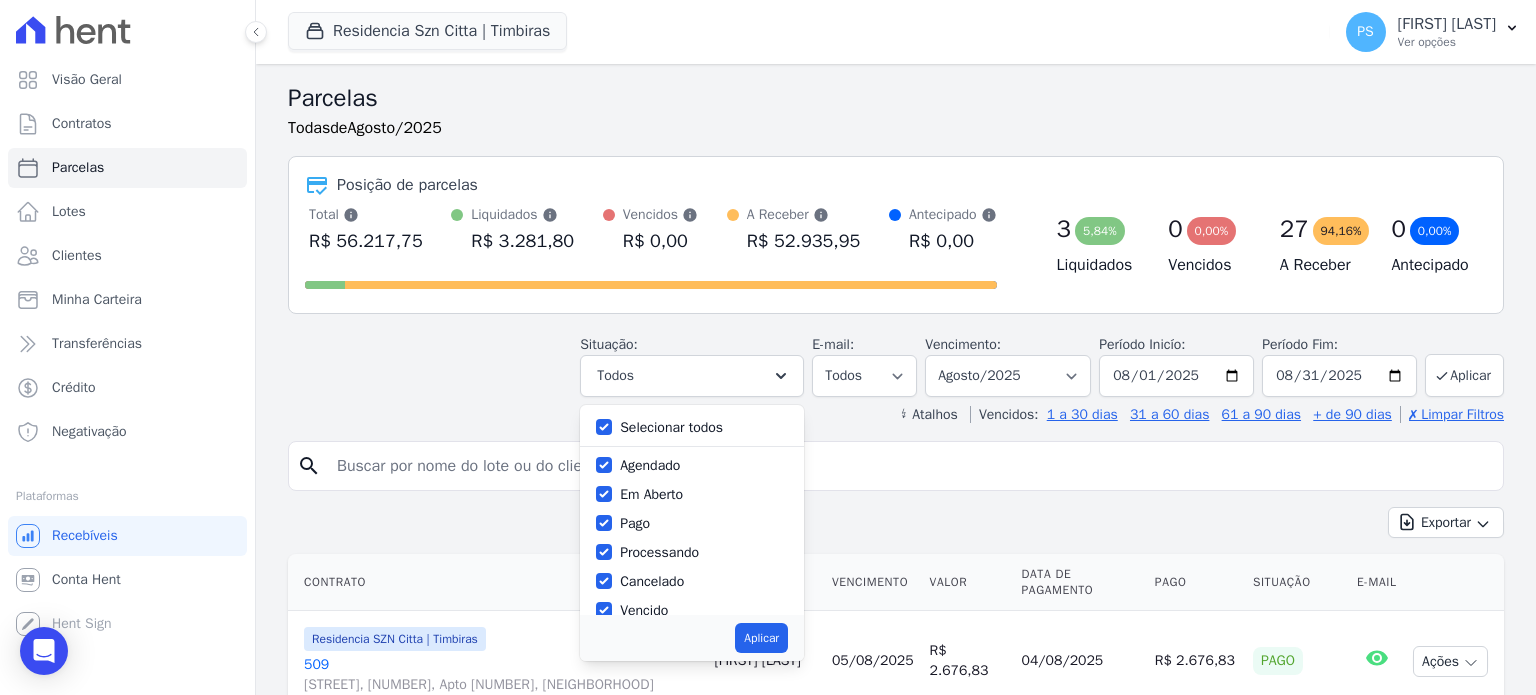 click on "Selecionar todos" at bounding box center (671, 427) 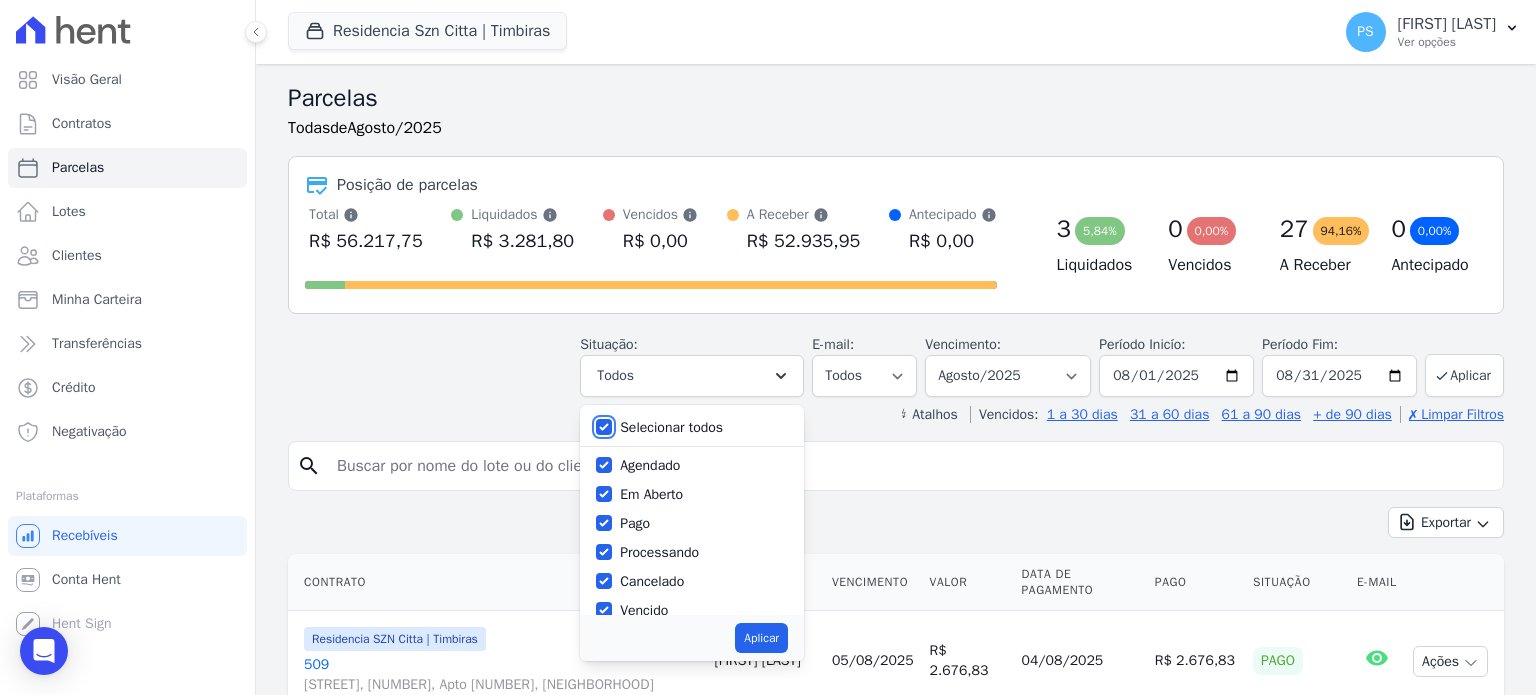 click on "Selecionar todos" at bounding box center (604, 427) 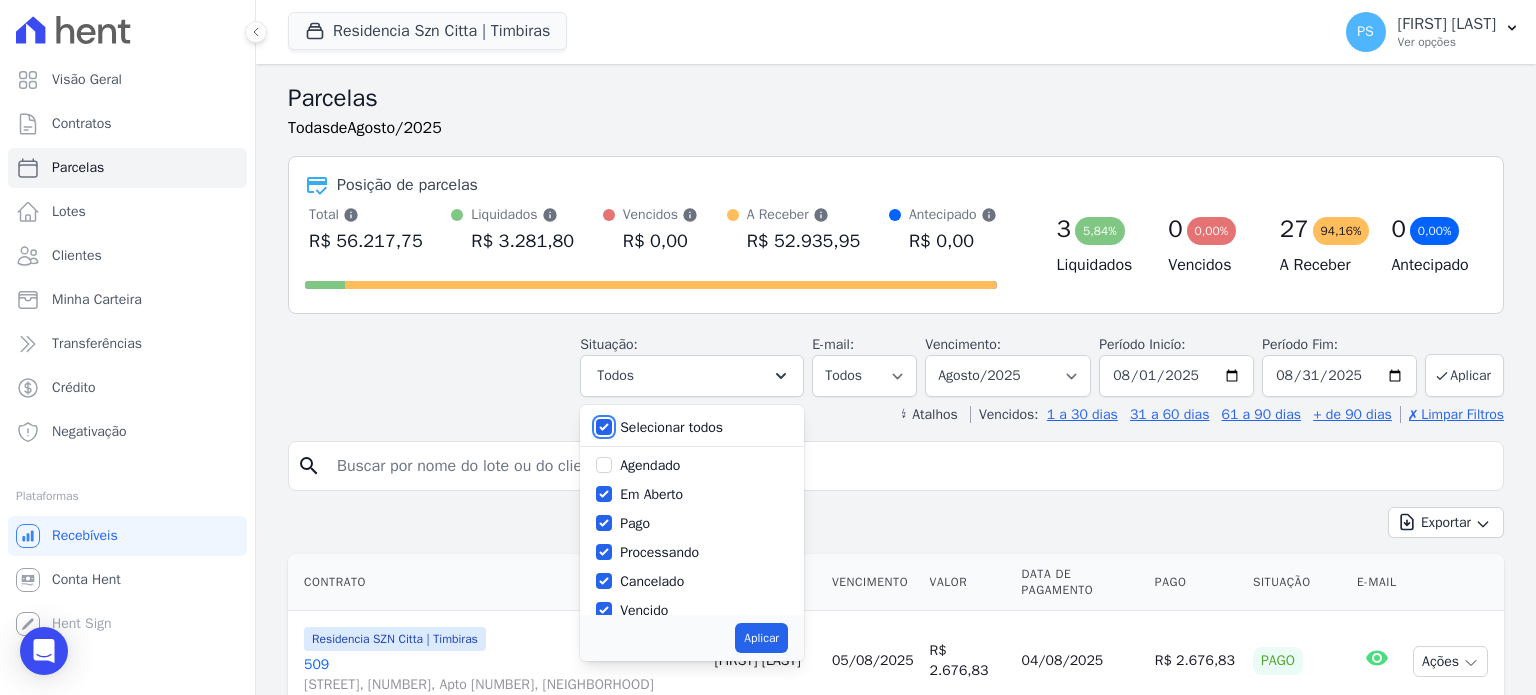 checkbox on "false" 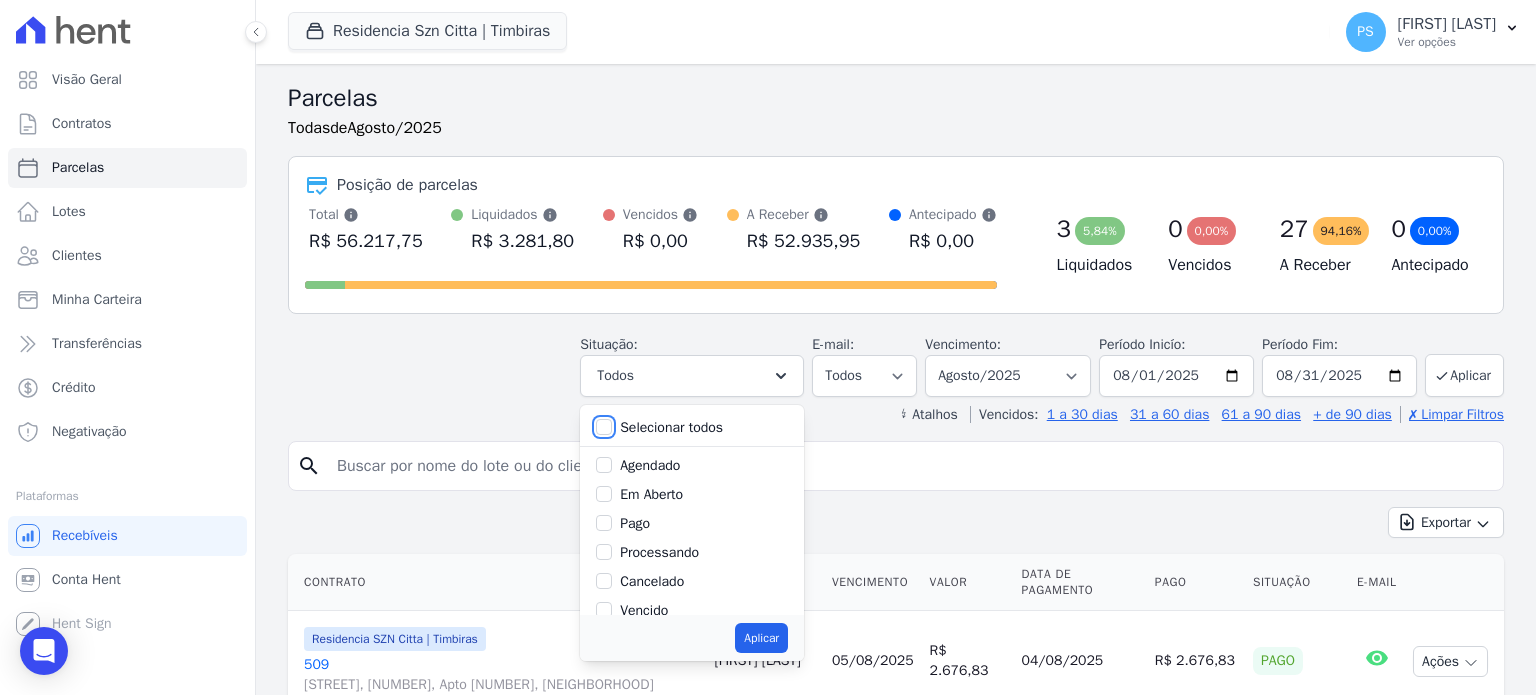 checkbox on "false" 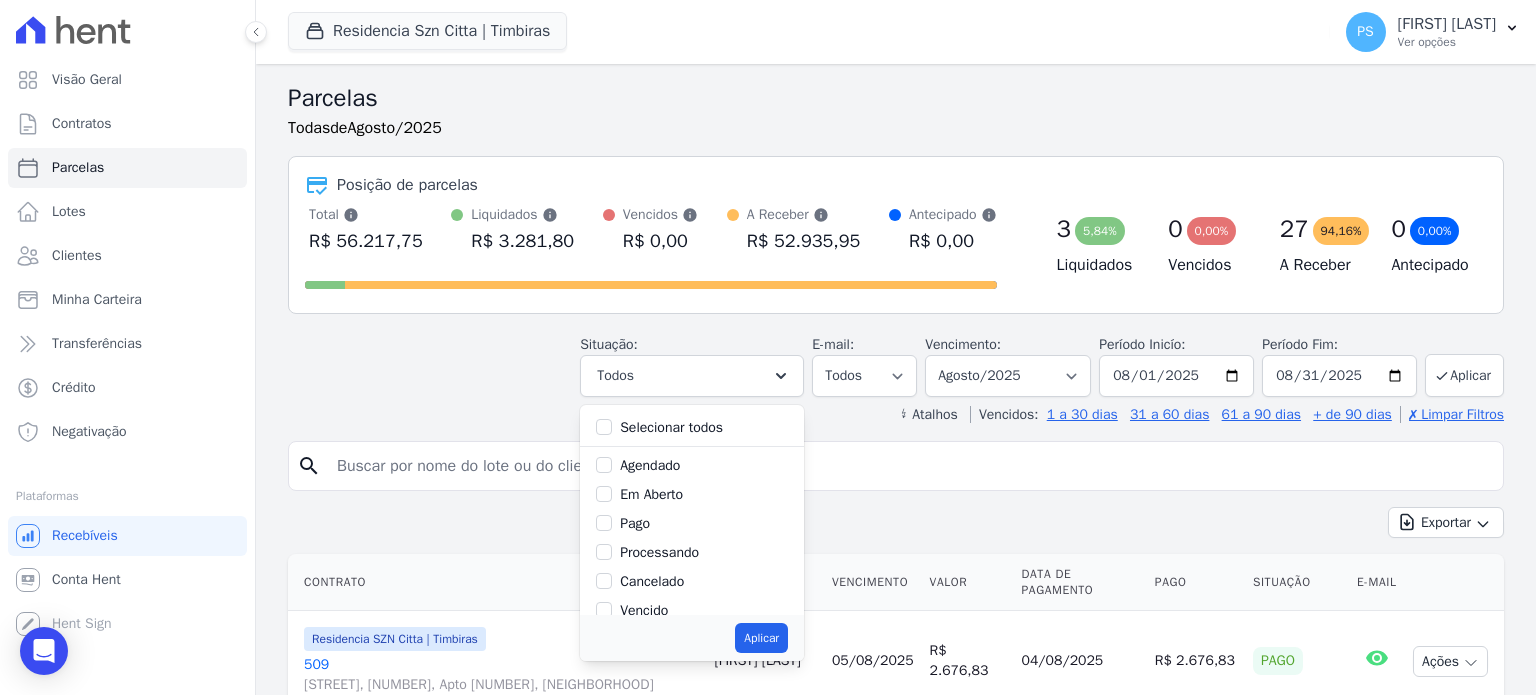 click on "Pago" at bounding box center [635, 523] 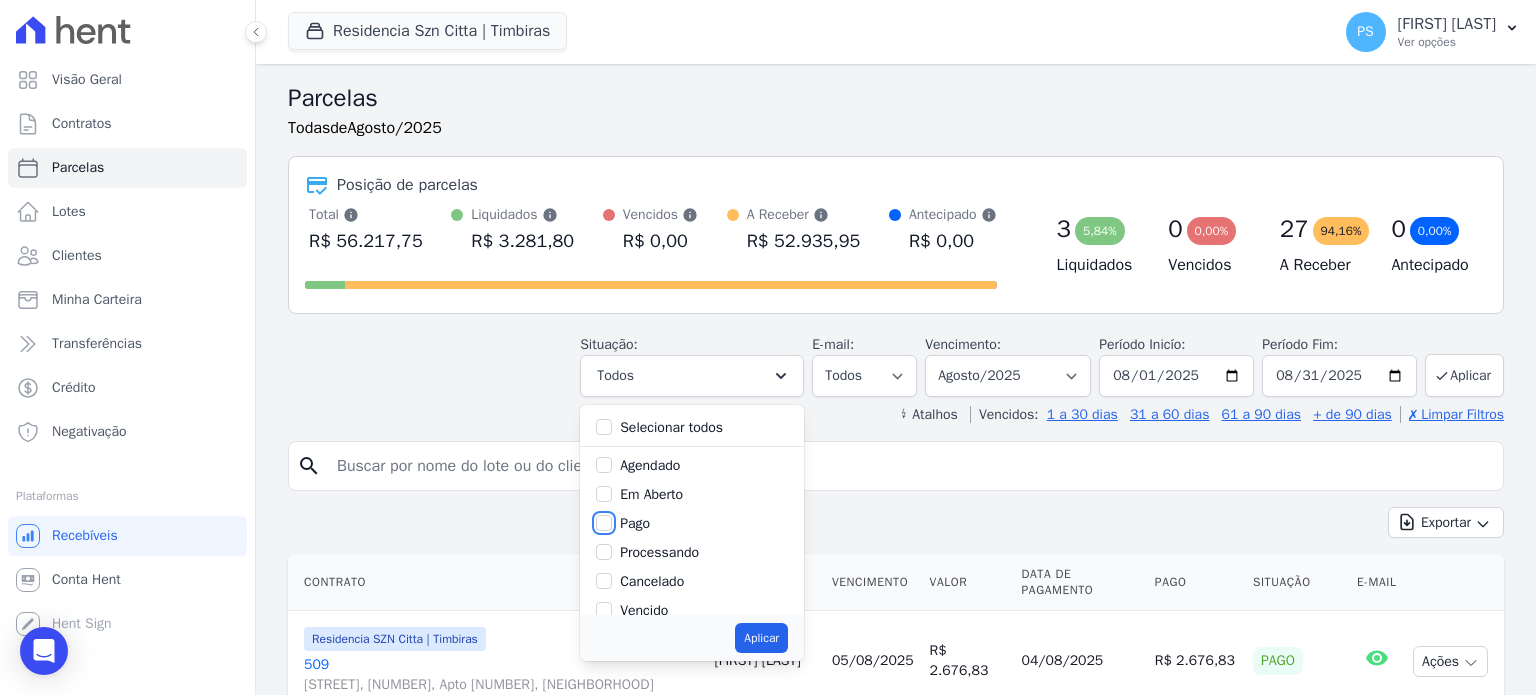 checkbox on "true" 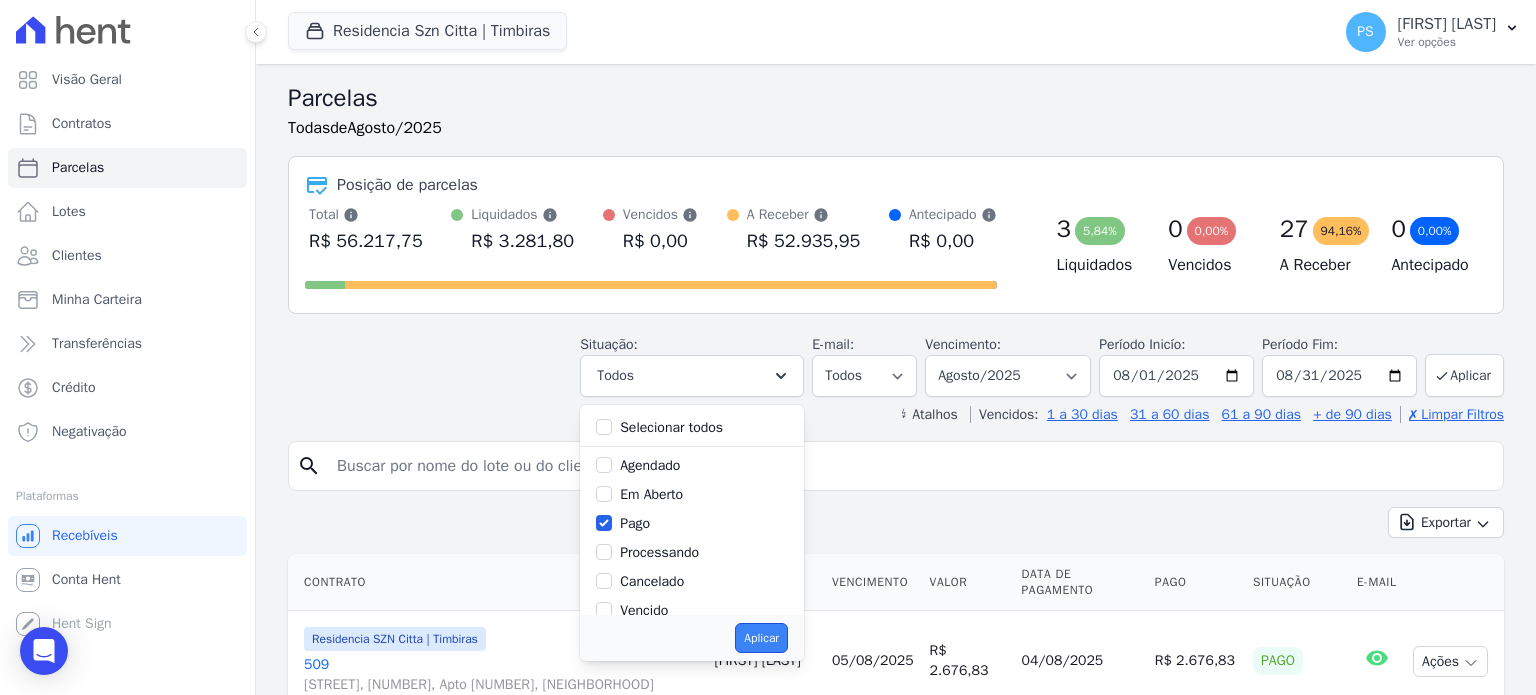 click on "Aplicar" at bounding box center [761, 638] 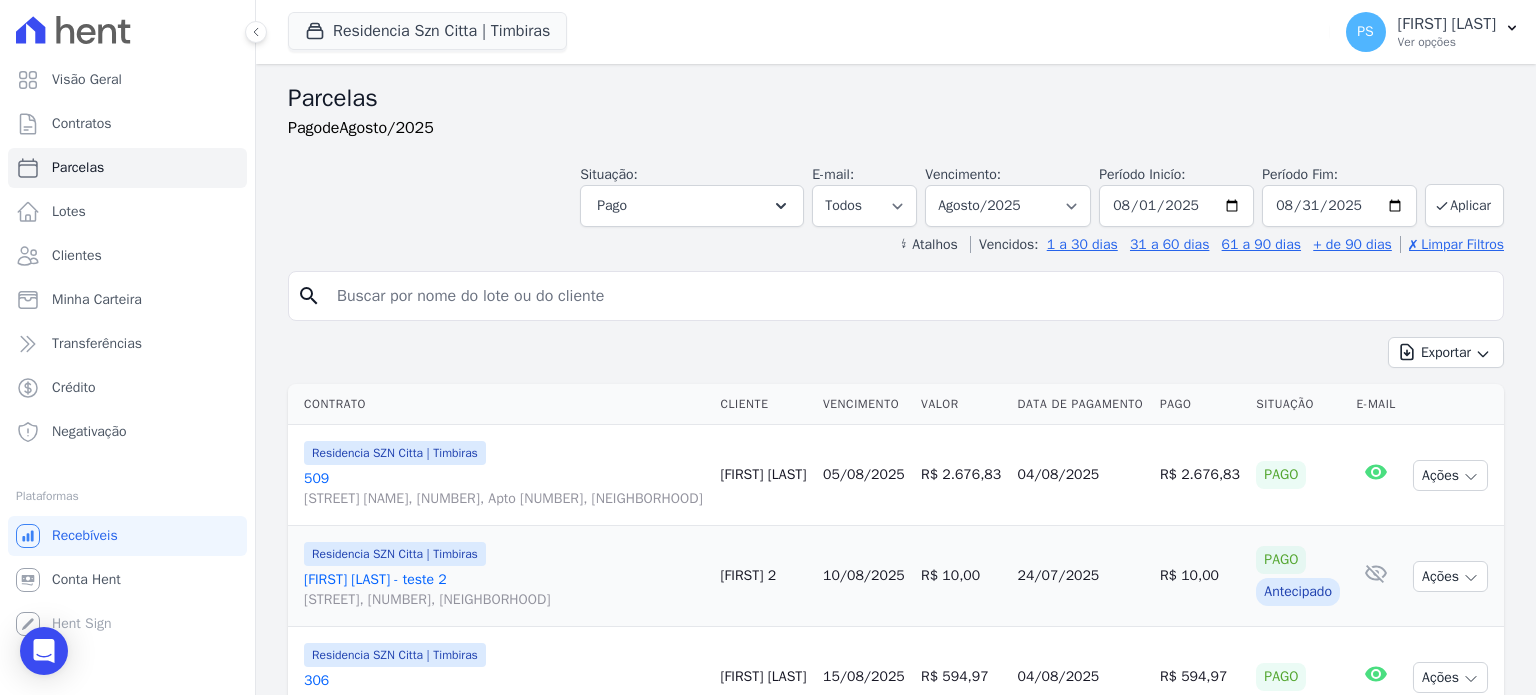 select 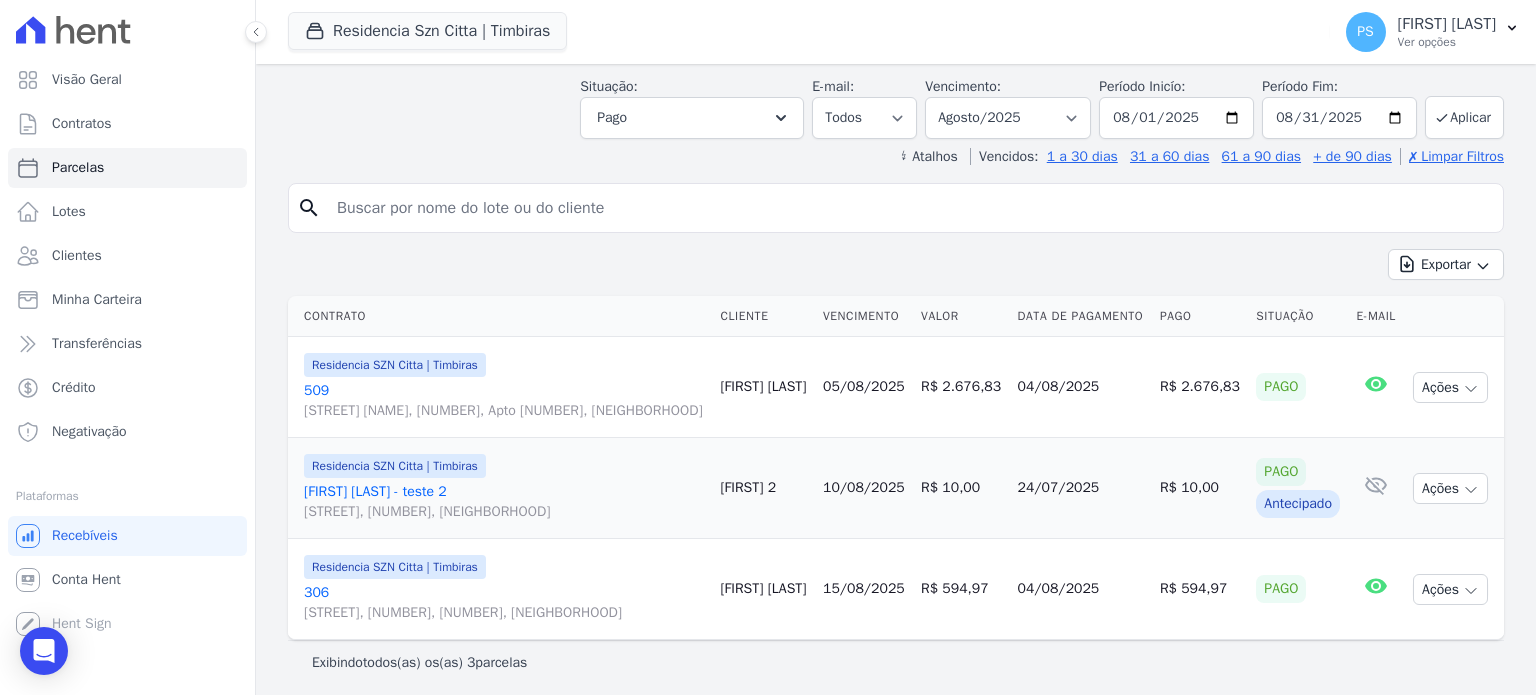 scroll, scrollTop: 92, scrollLeft: 0, axis: vertical 